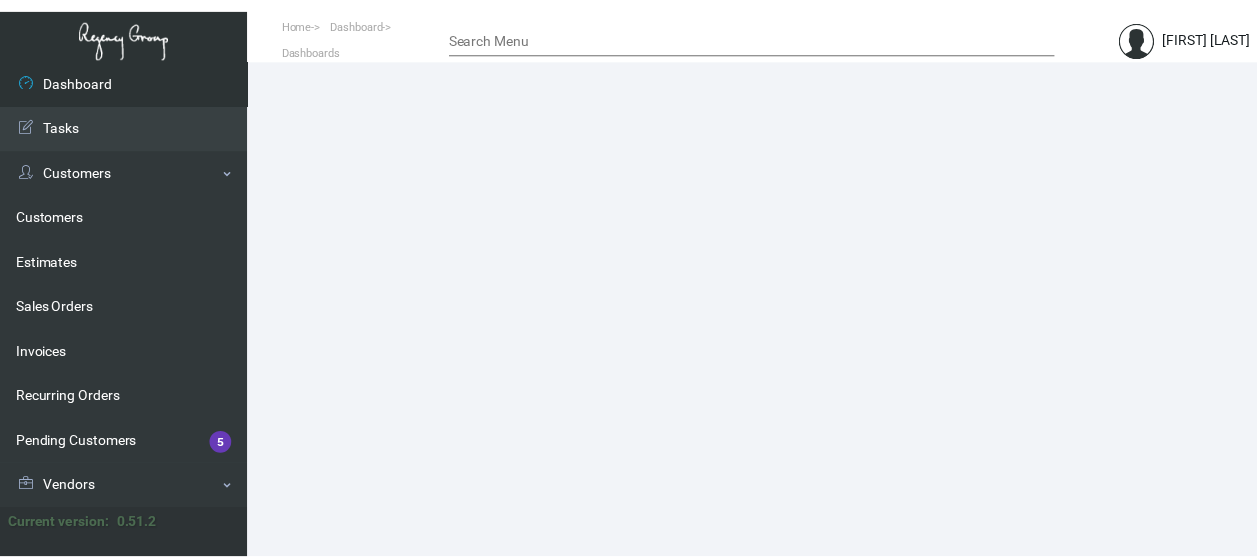 scroll, scrollTop: 0, scrollLeft: 0, axis: both 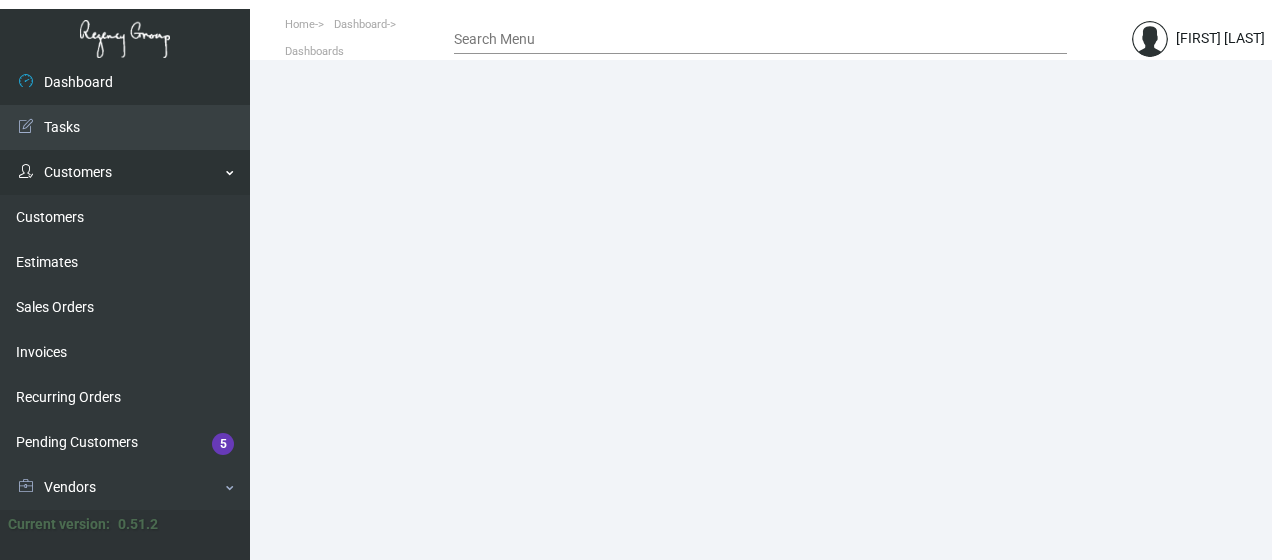click on "Customers" at bounding box center [125, 172] 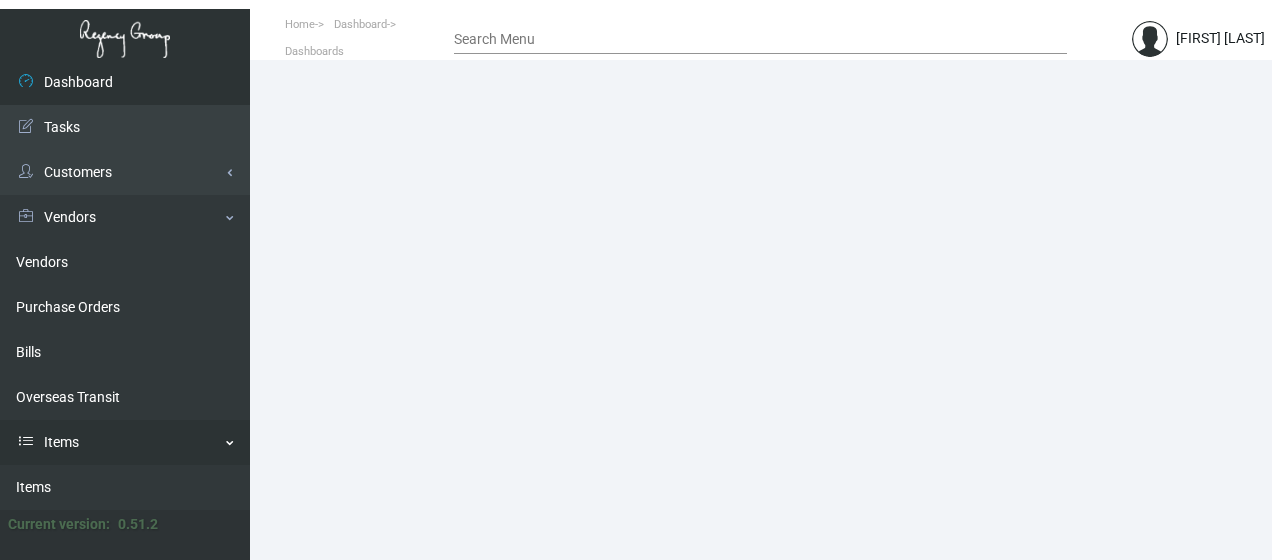 click on "Items" at bounding box center [125, 217] 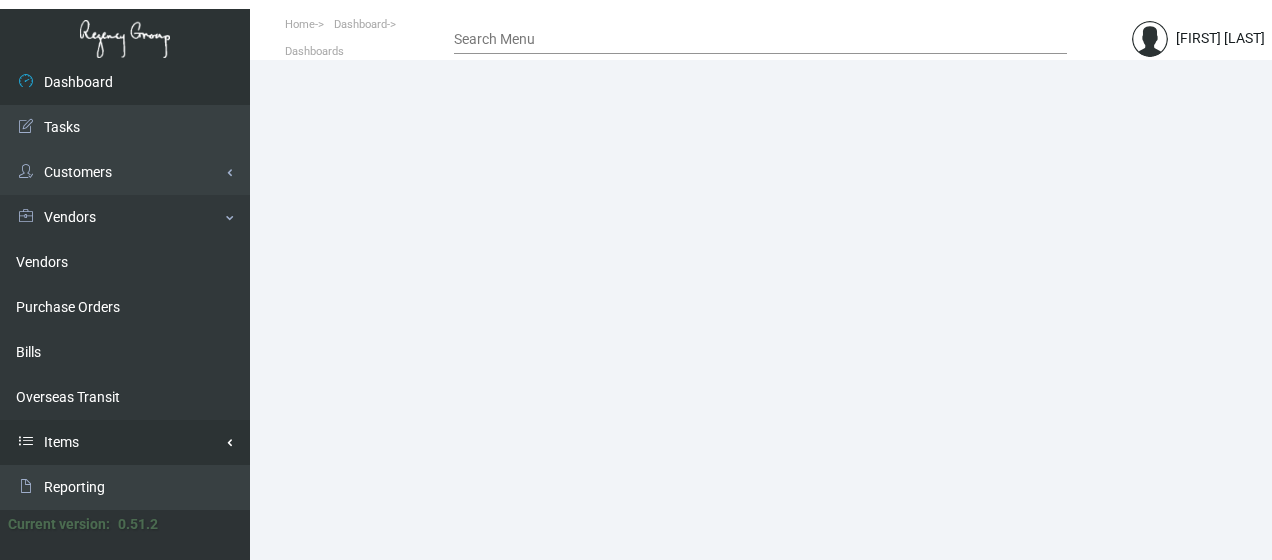 click on "Items" at bounding box center [125, 172] 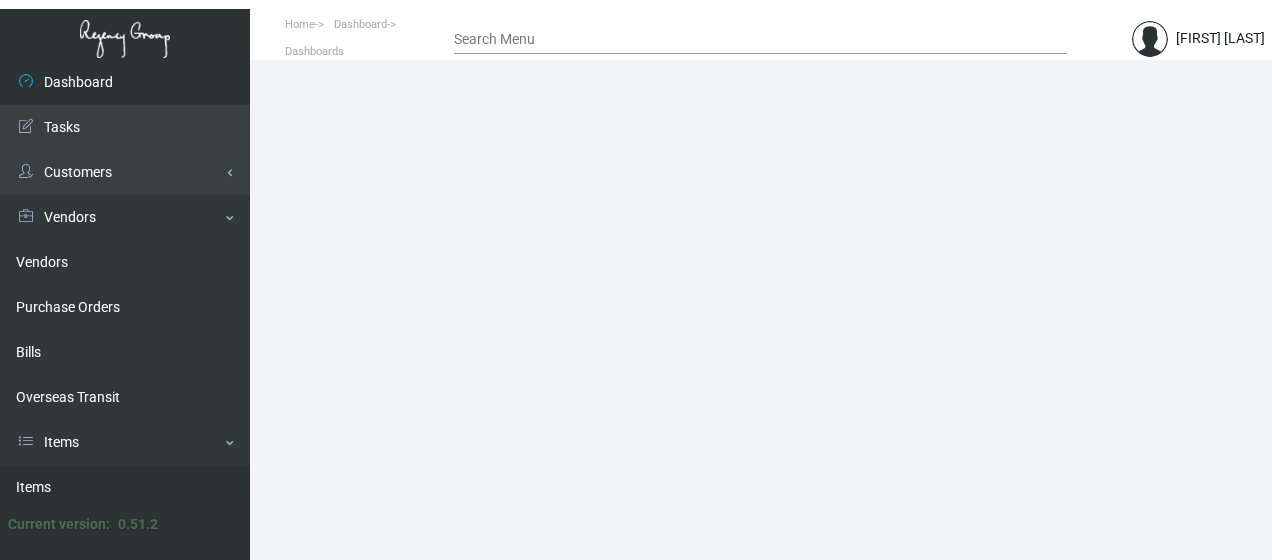 click on "Items" at bounding box center (125, 487) 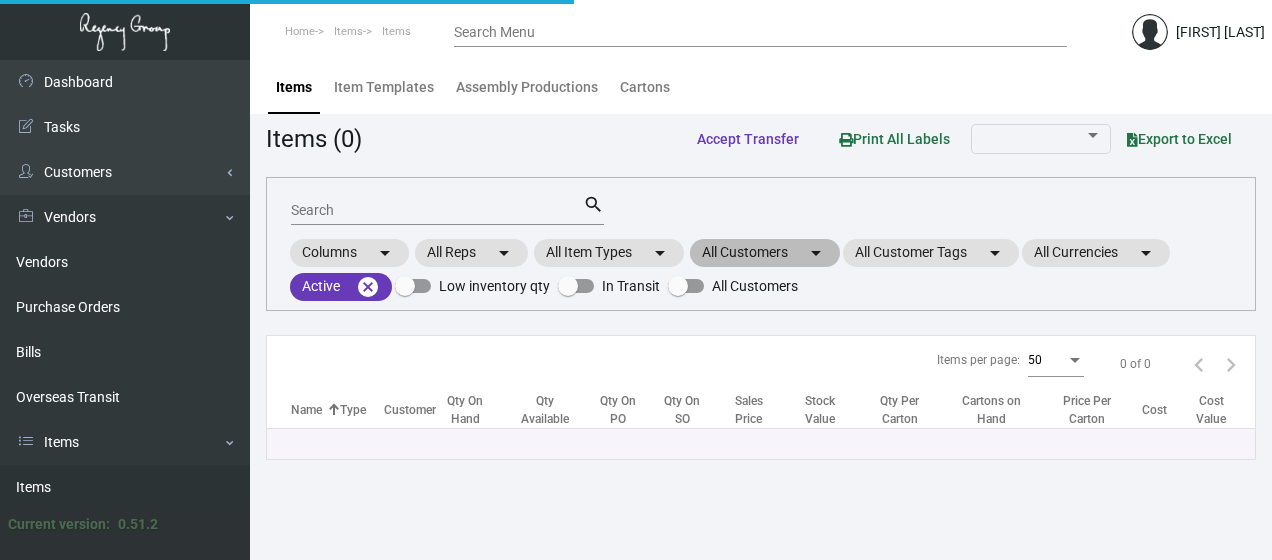 click on "All Customers  arrow_drop_down" at bounding box center (765, 253) 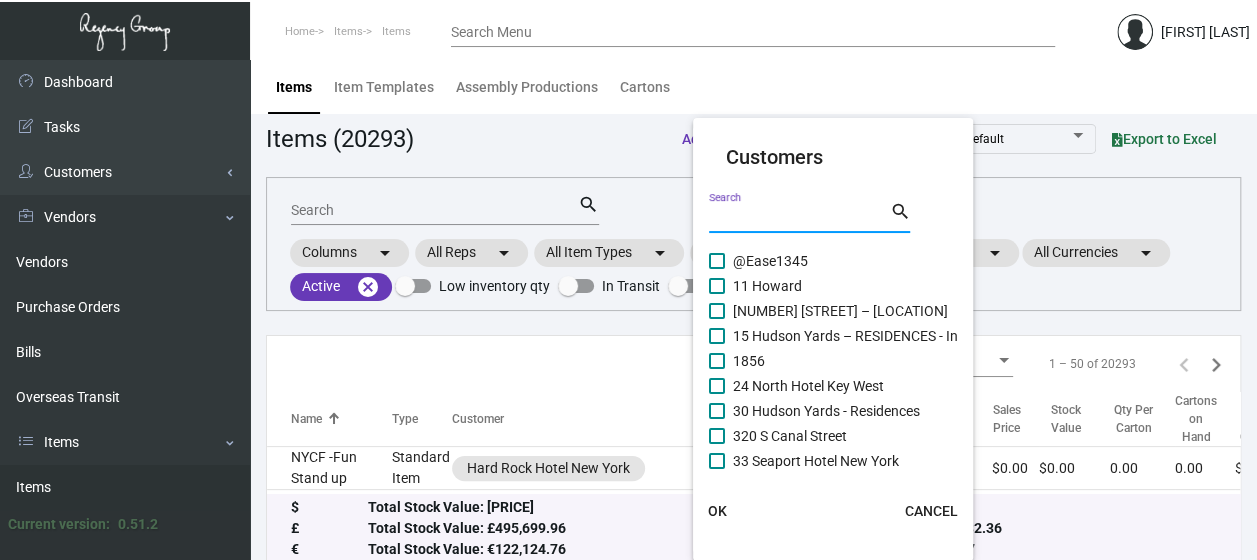 click on "Search" at bounding box center (799, 218) 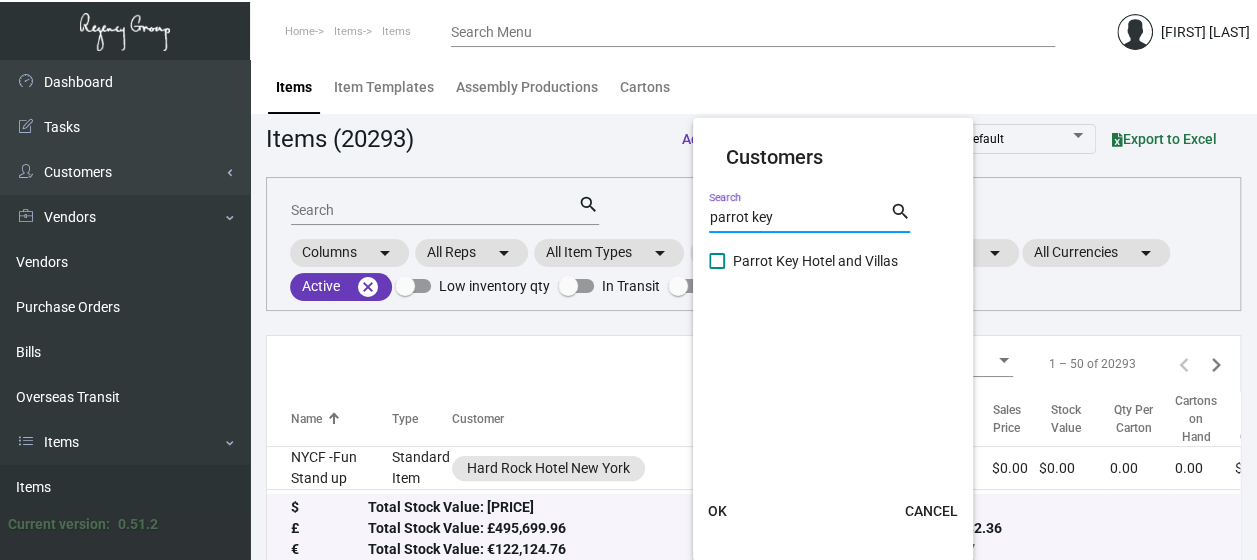 type on "parrot key" 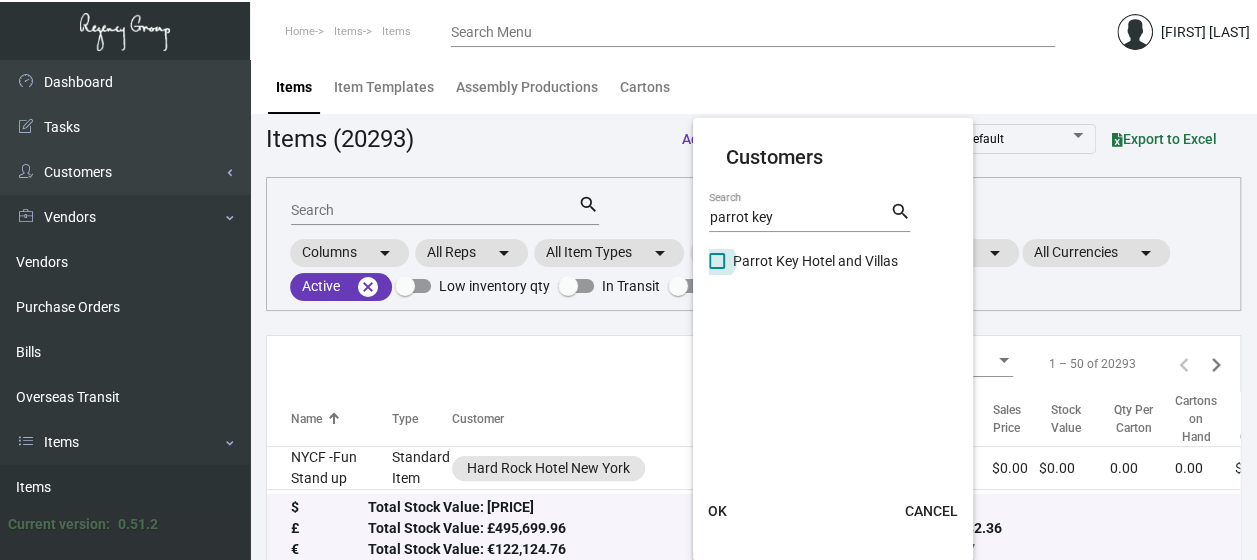 click on "Parrot Key Hotel and Villas" at bounding box center [815, 261] 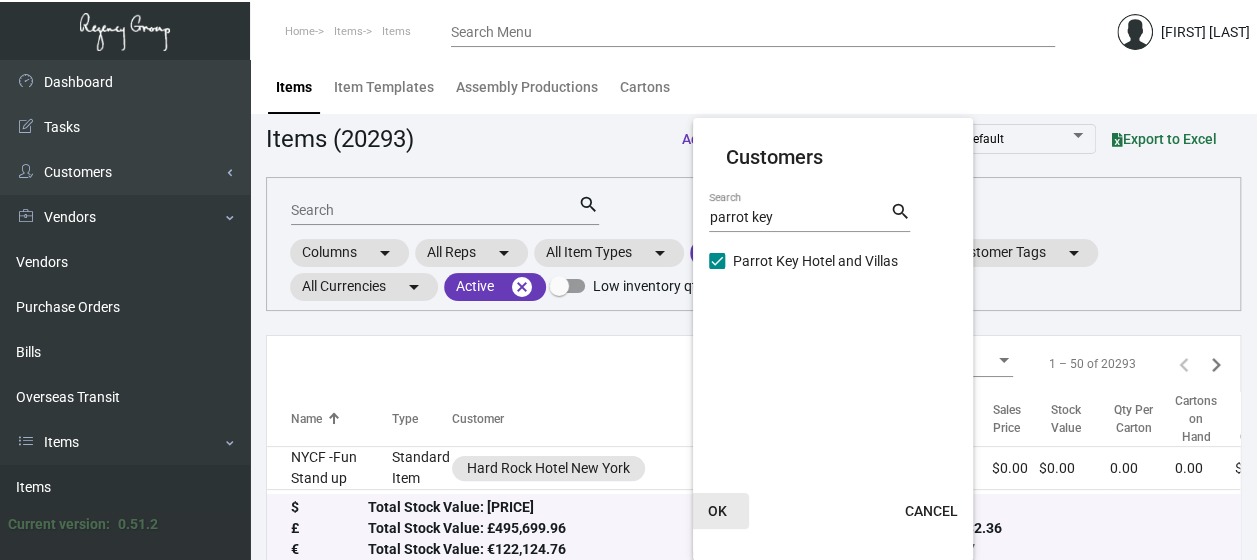 click on "OK" at bounding box center [717, 511] 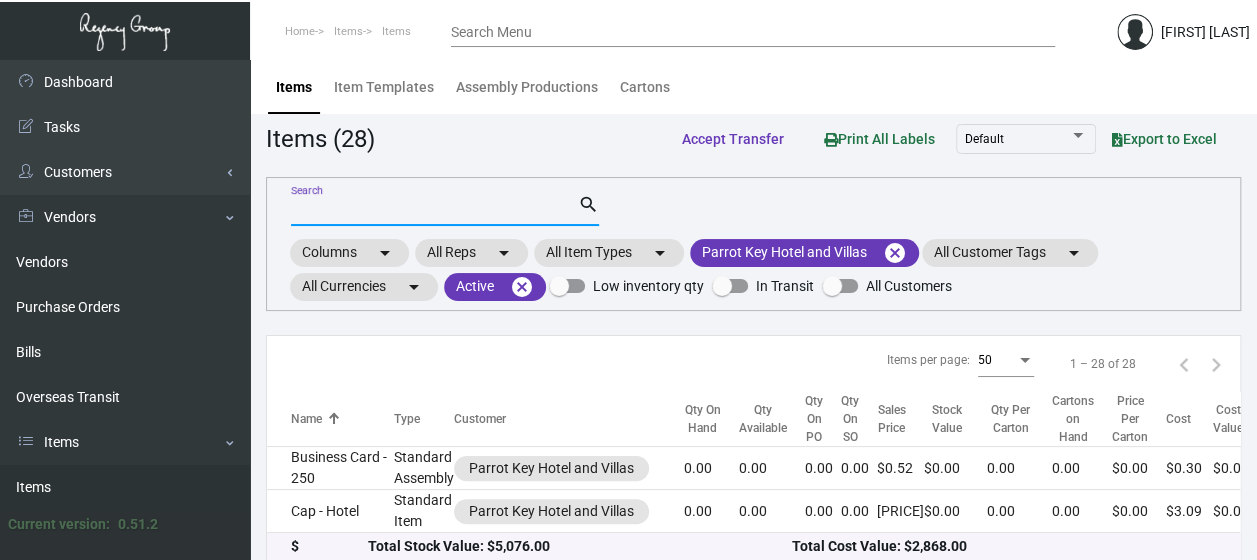 click on "Search" at bounding box center (434, 211) 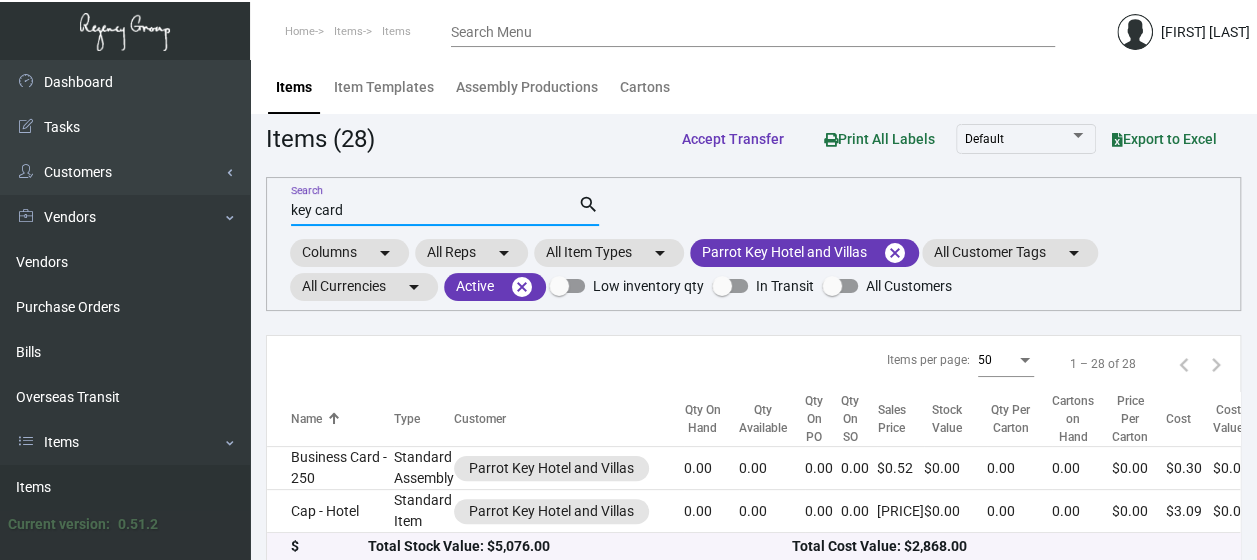 type on "key card" 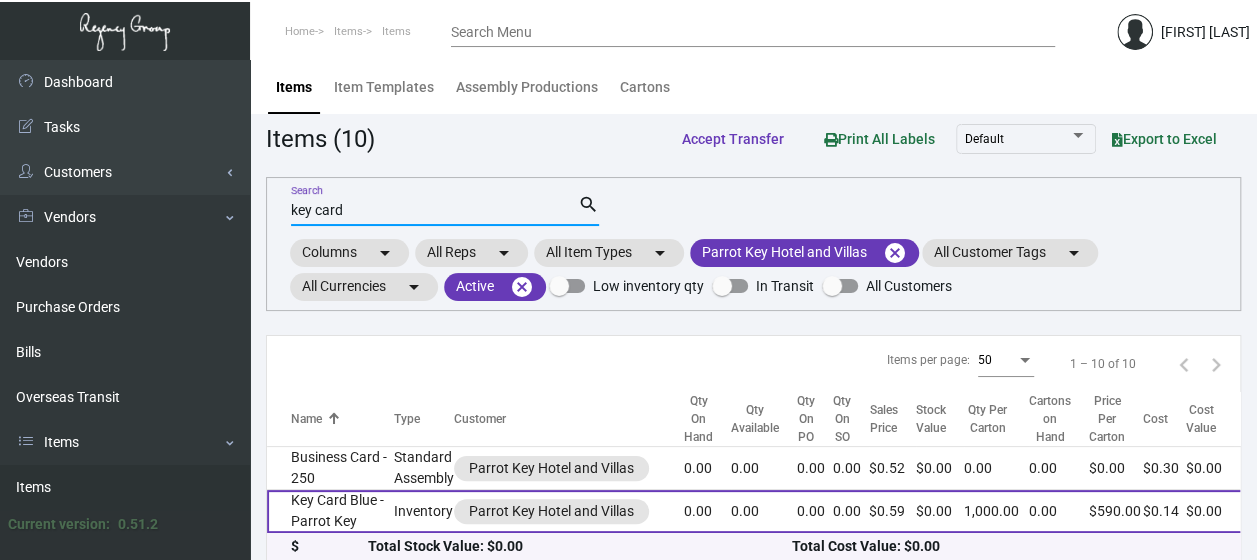 click on "Key Card Blue - Parrot Key" at bounding box center (330, 468) 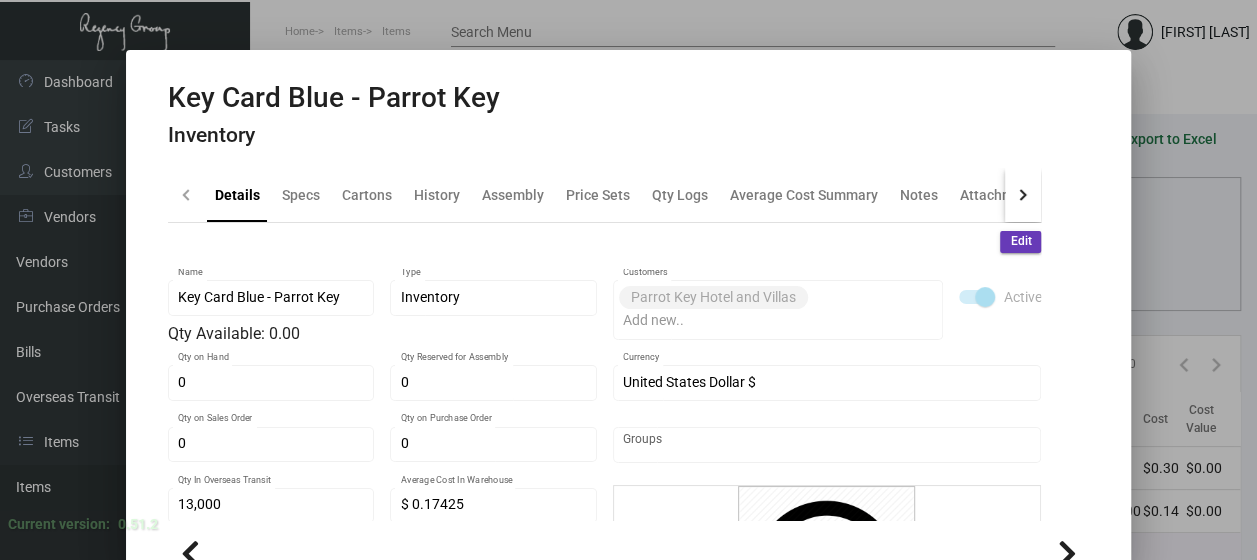 click on "Inventory" at bounding box center [334, 135] 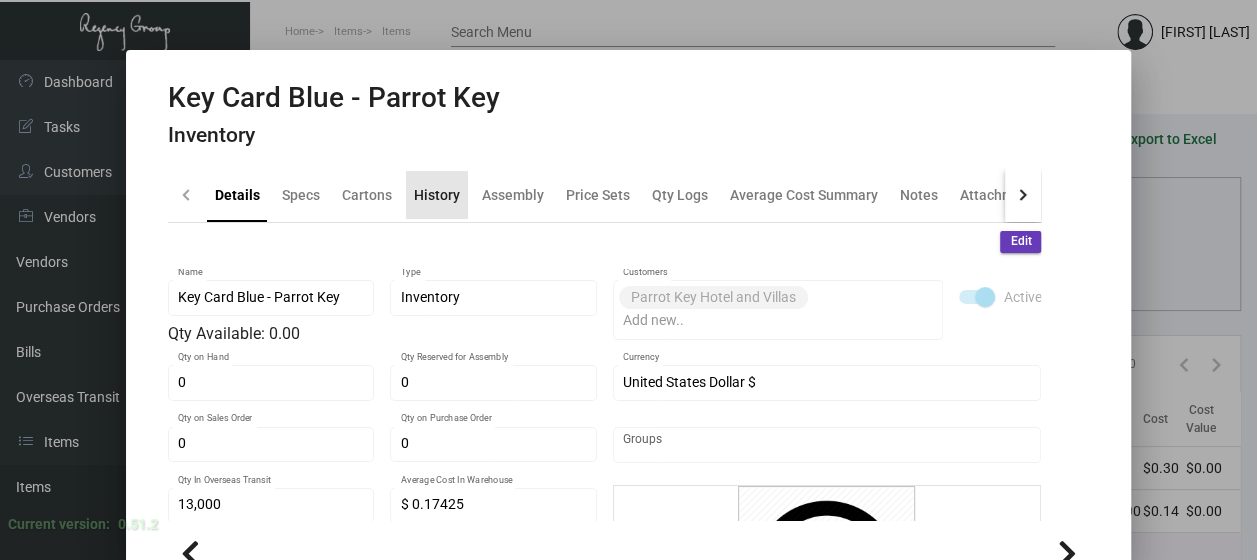 click on "History" at bounding box center [437, 194] 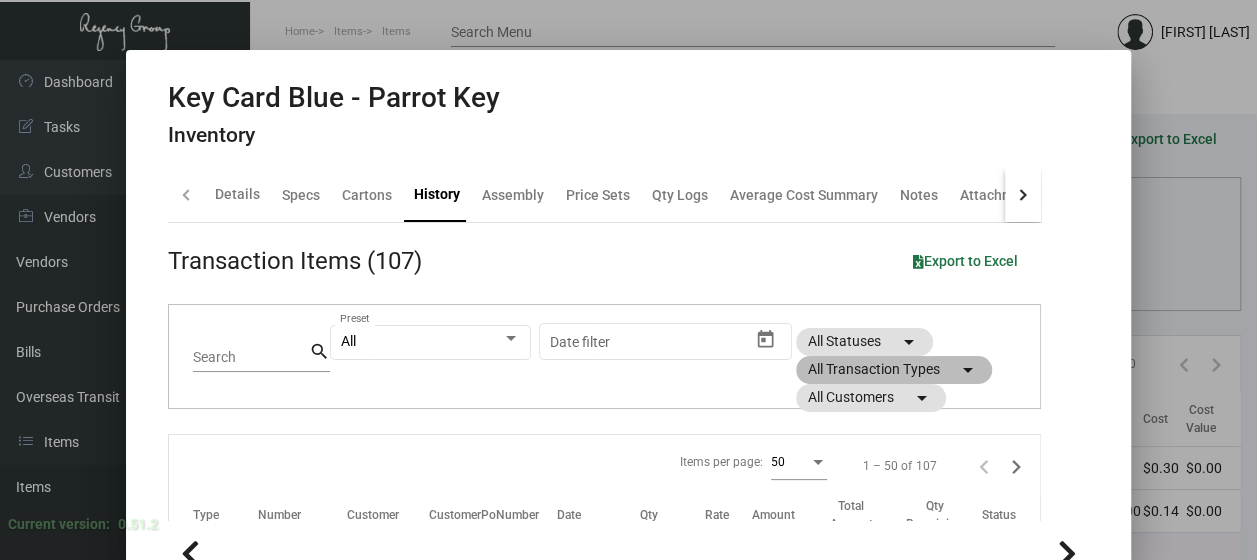 click on "All Transaction Types  arrow_drop_down" at bounding box center [894, 370] 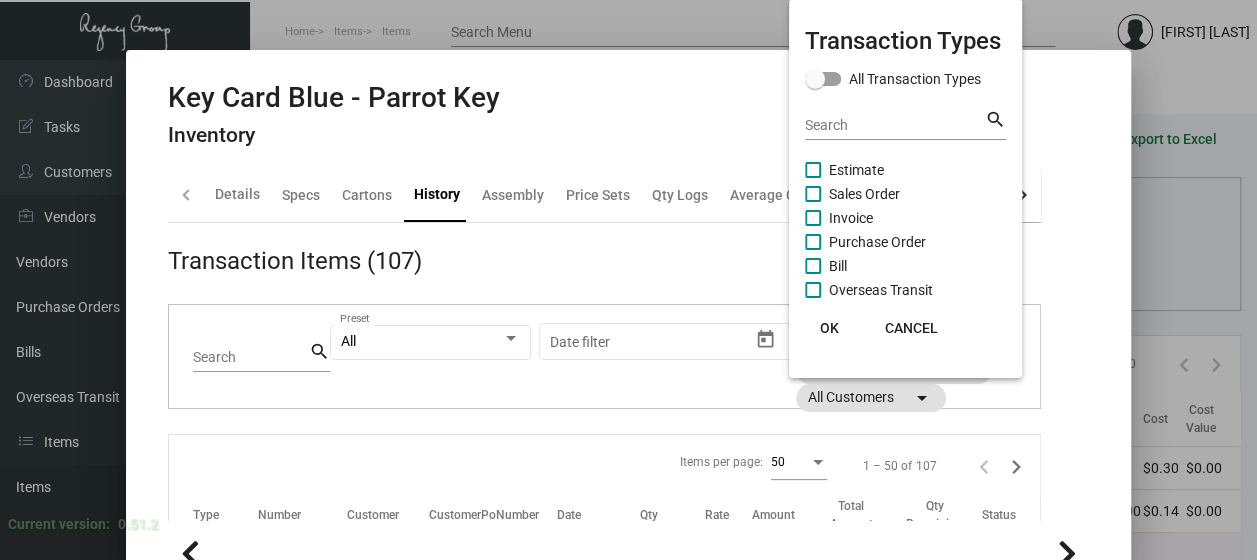 click on "Purchase Order" at bounding box center (877, 242) 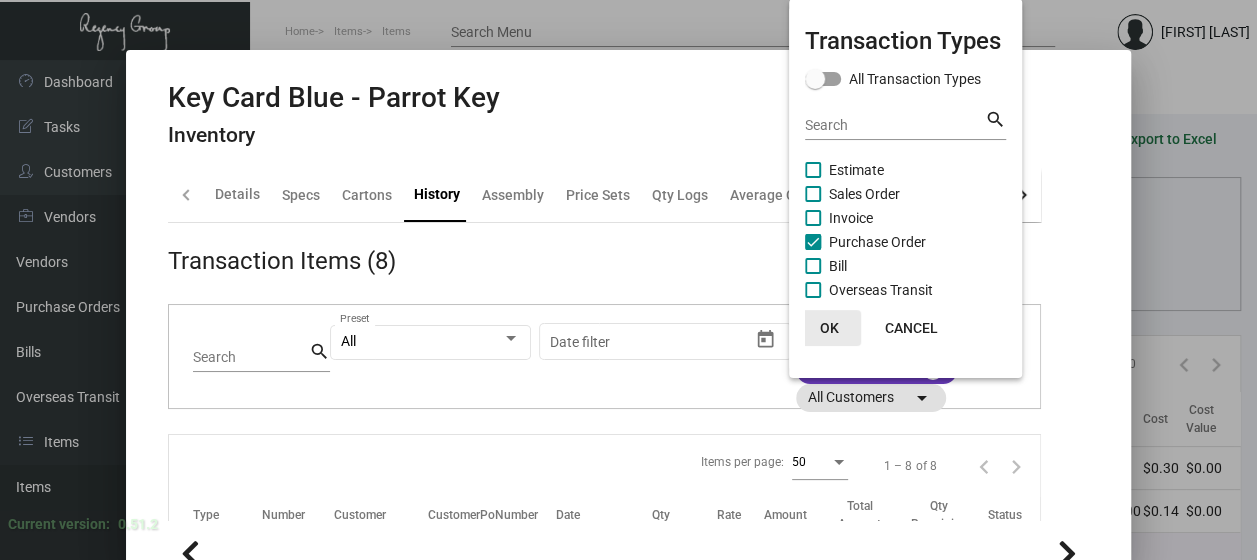 click on "OK" at bounding box center (829, 328) 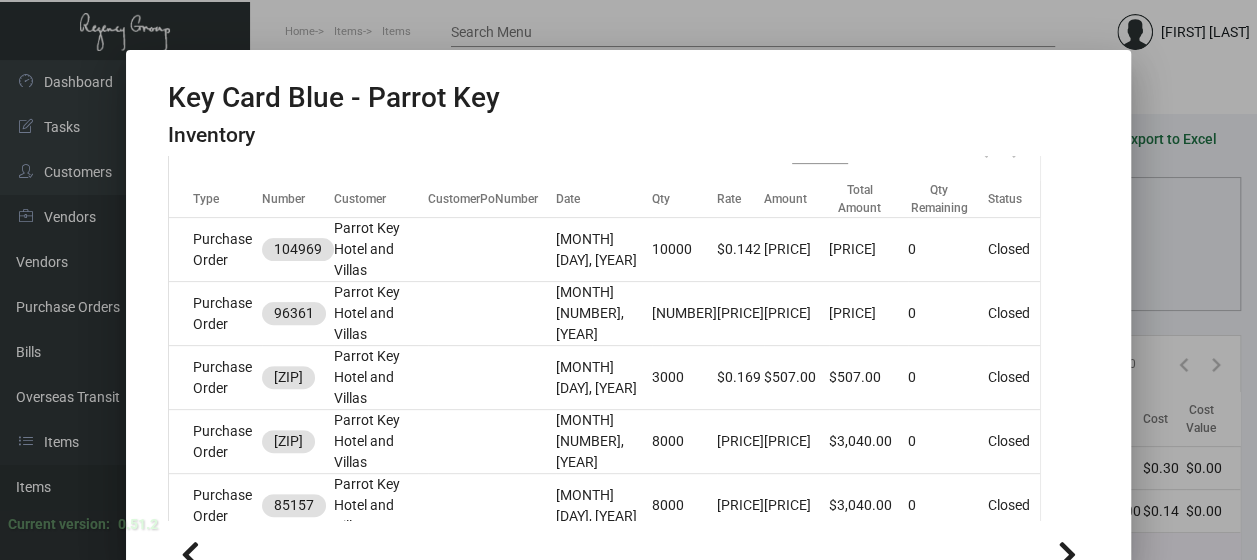 scroll, scrollTop: 334, scrollLeft: 0, axis: vertical 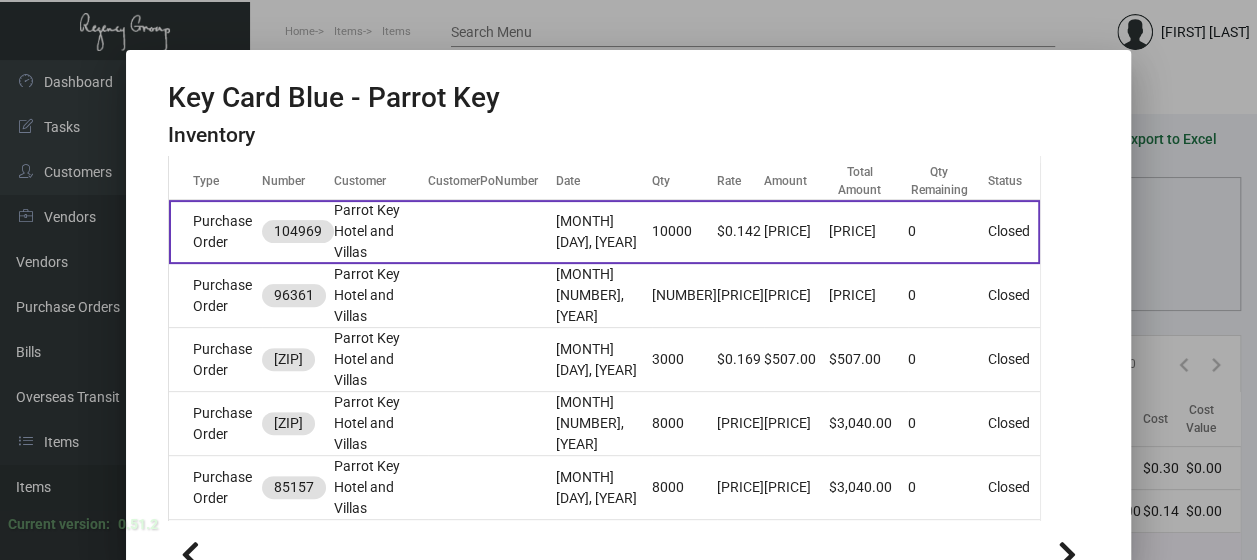 click on "Purchase Order" at bounding box center (215, 232) 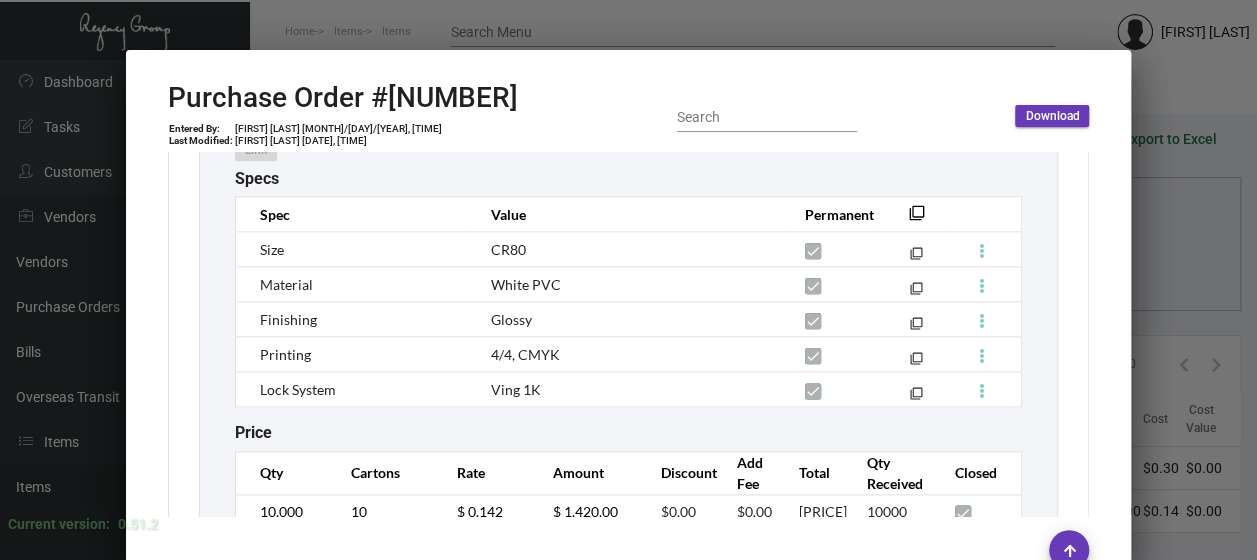 scroll, scrollTop: 1206, scrollLeft: 0, axis: vertical 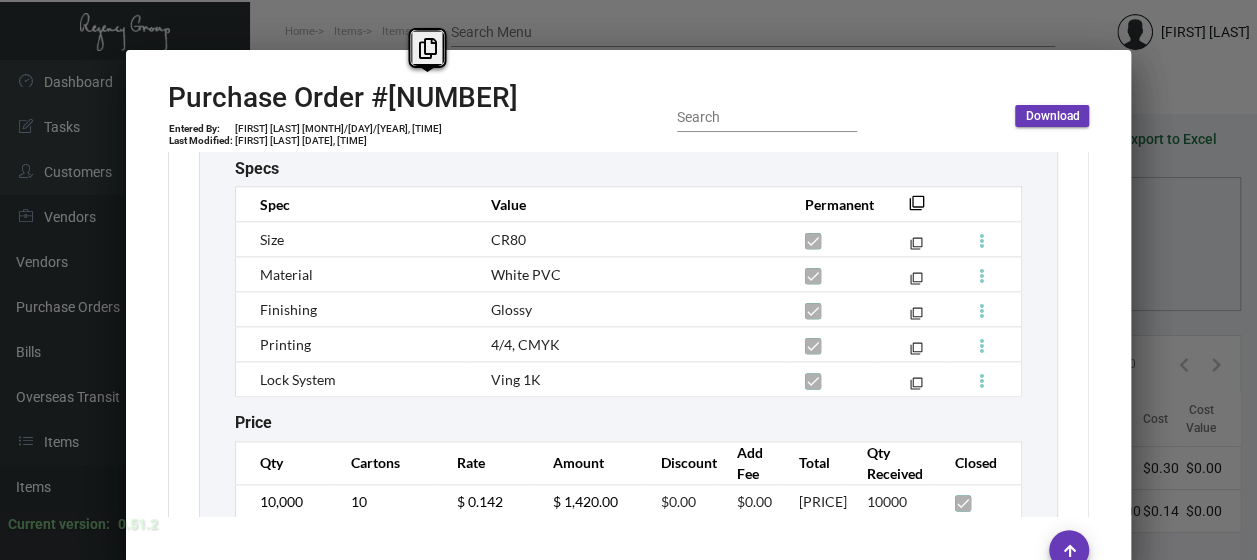 copy on "104969" 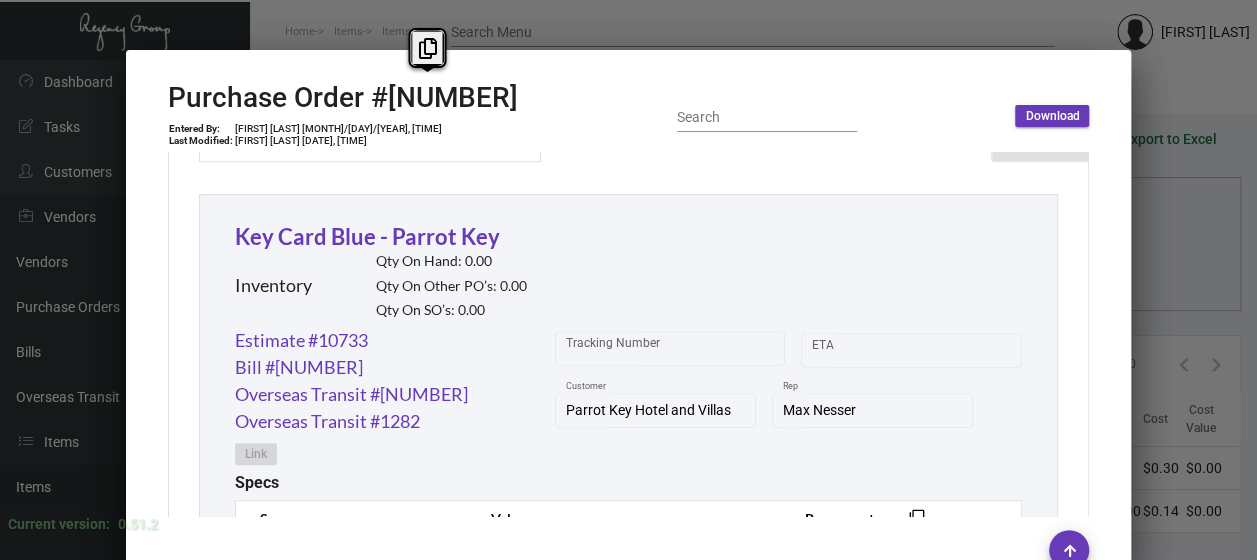 scroll, scrollTop: 896, scrollLeft: 0, axis: vertical 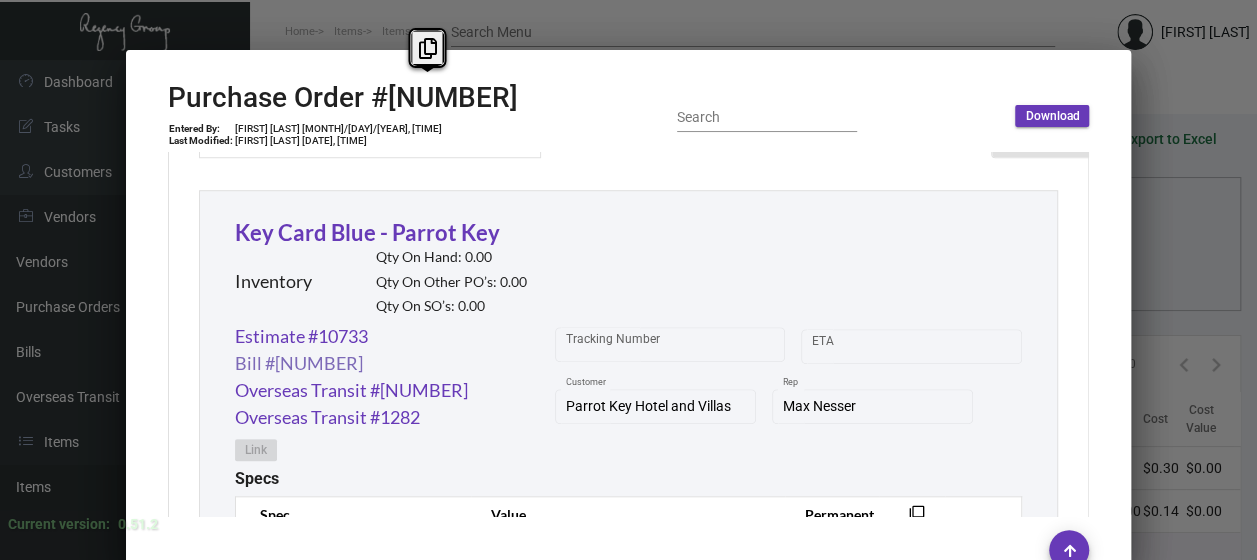 click on "Bill #[NUMBER]" at bounding box center [301, 336] 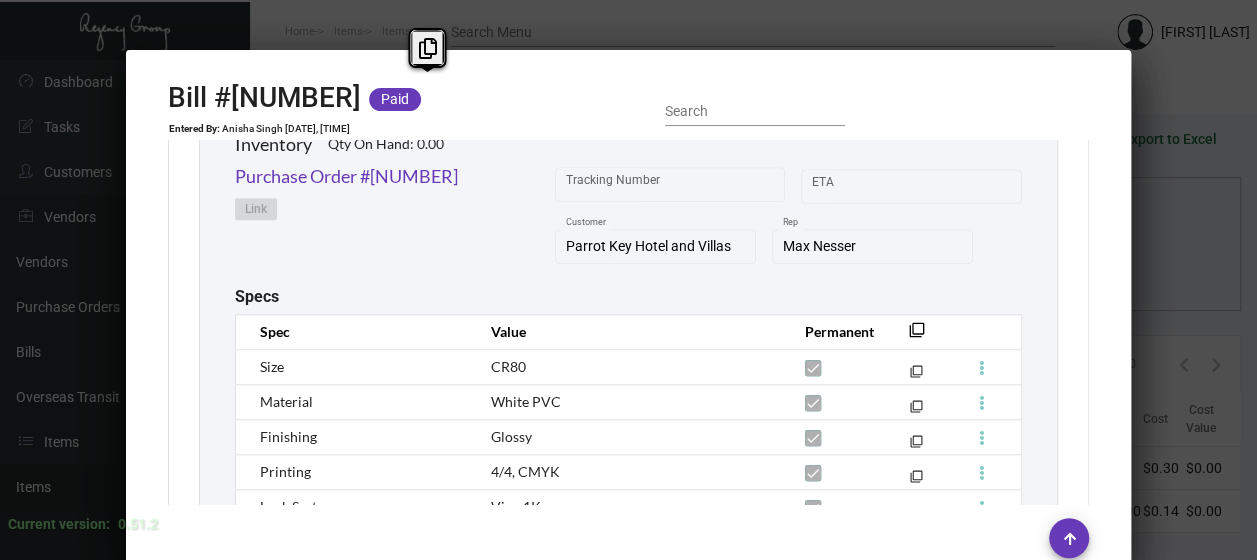 scroll, scrollTop: 1138, scrollLeft: 0, axis: vertical 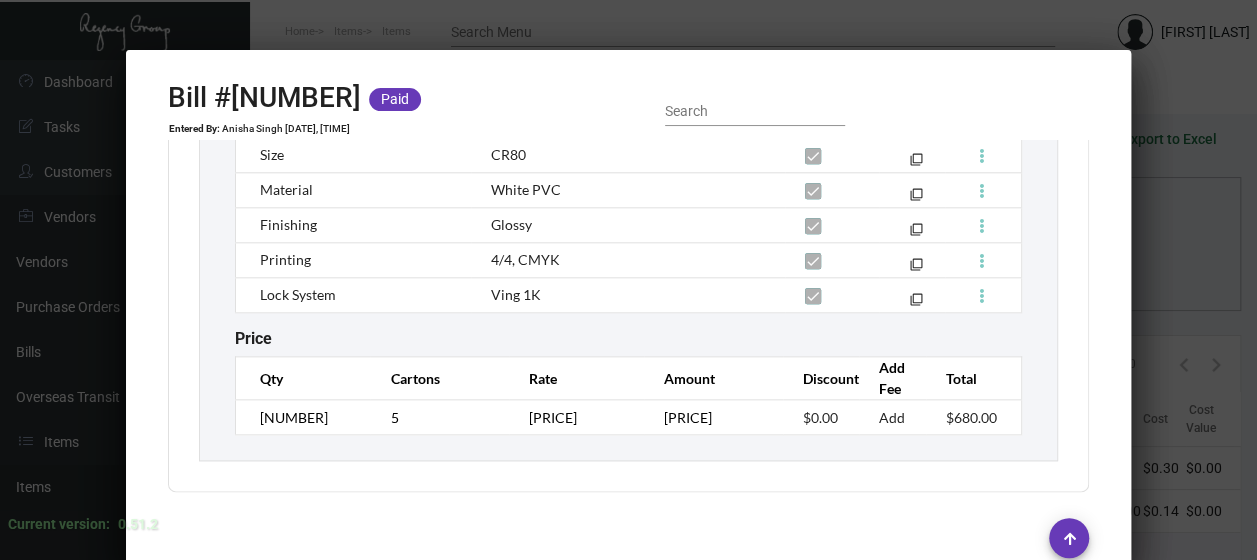 click at bounding box center (628, 280) 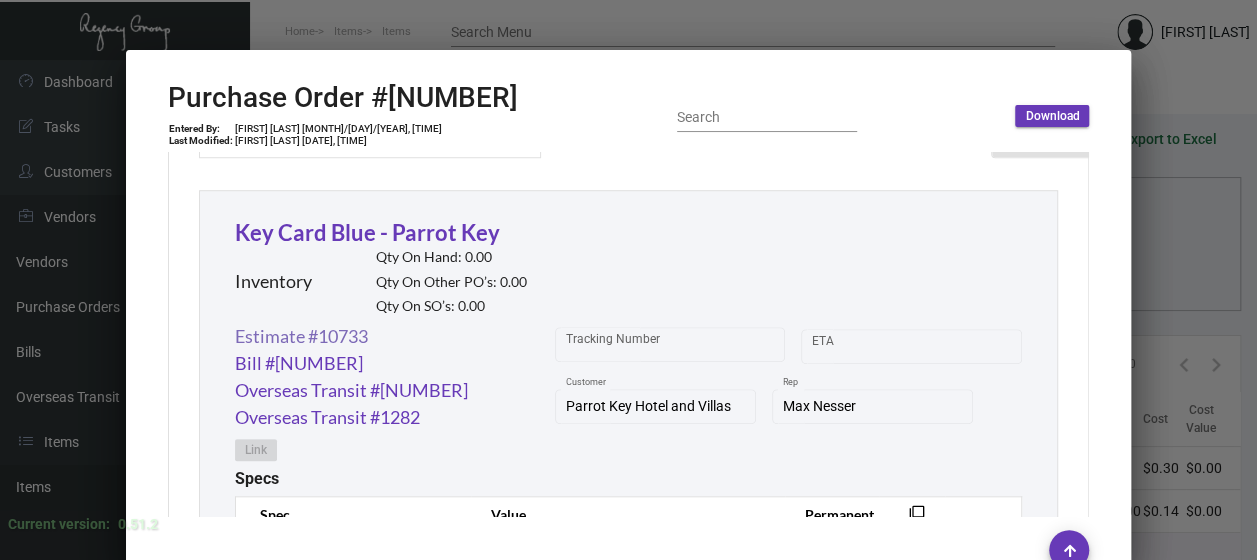 click on "Estimate #10733" at bounding box center (301, 336) 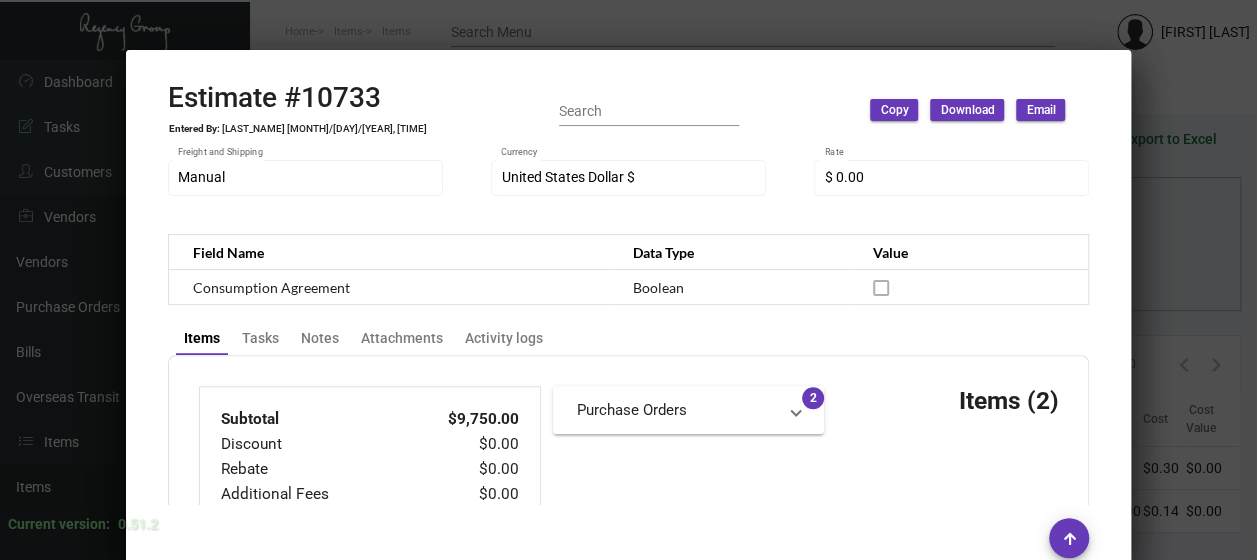 scroll, scrollTop: 0, scrollLeft: 0, axis: both 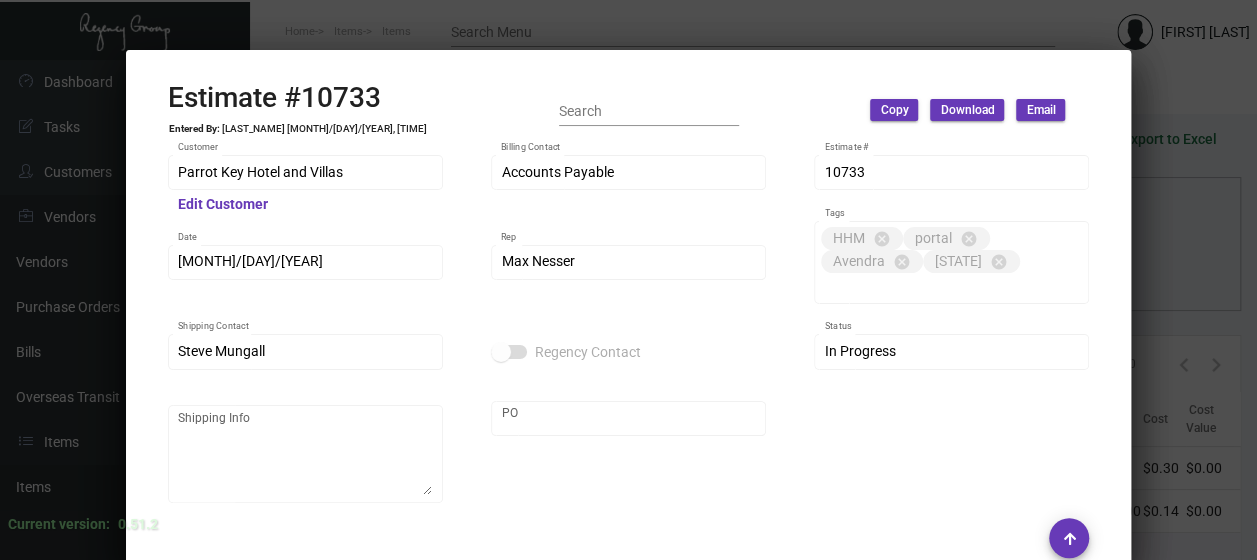 click at bounding box center [628, 280] 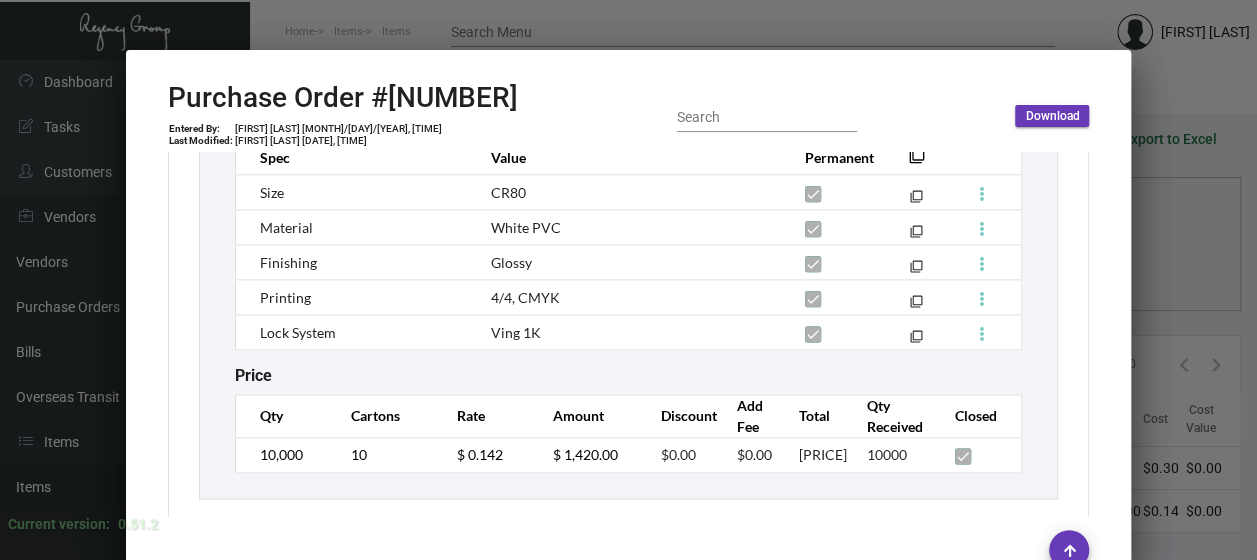 scroll, scrollTop: 1293, scrollLeft: 0, axis: vertical 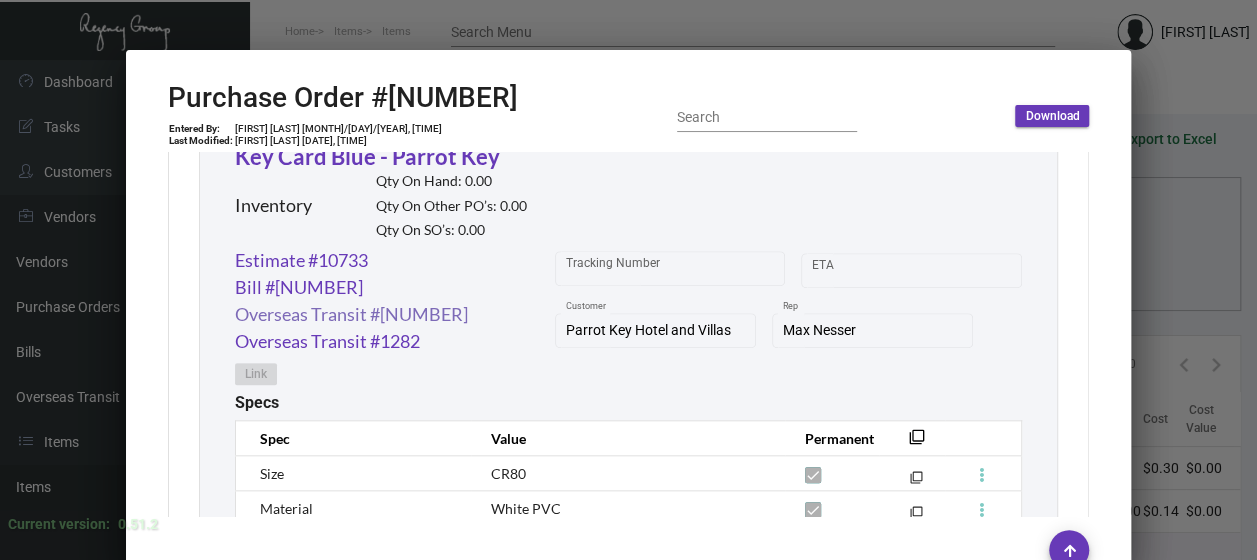 click on "Overseas Transit #[NUMBER]" at bounding box center (301, 260) 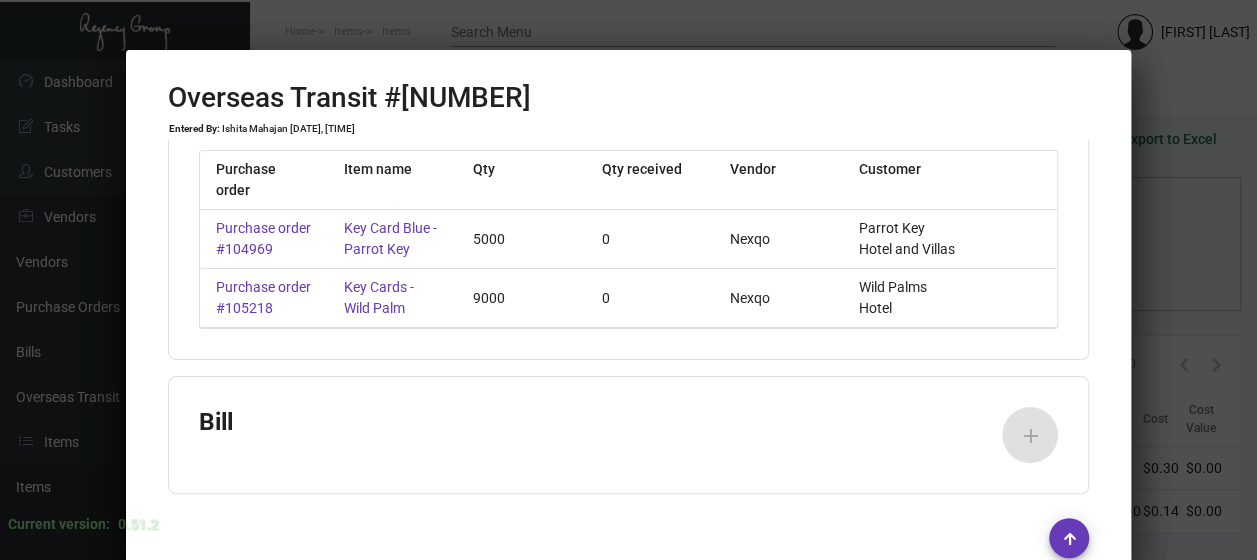 scroll, scrollTop: 0, scrollLeft: 0, axis: both 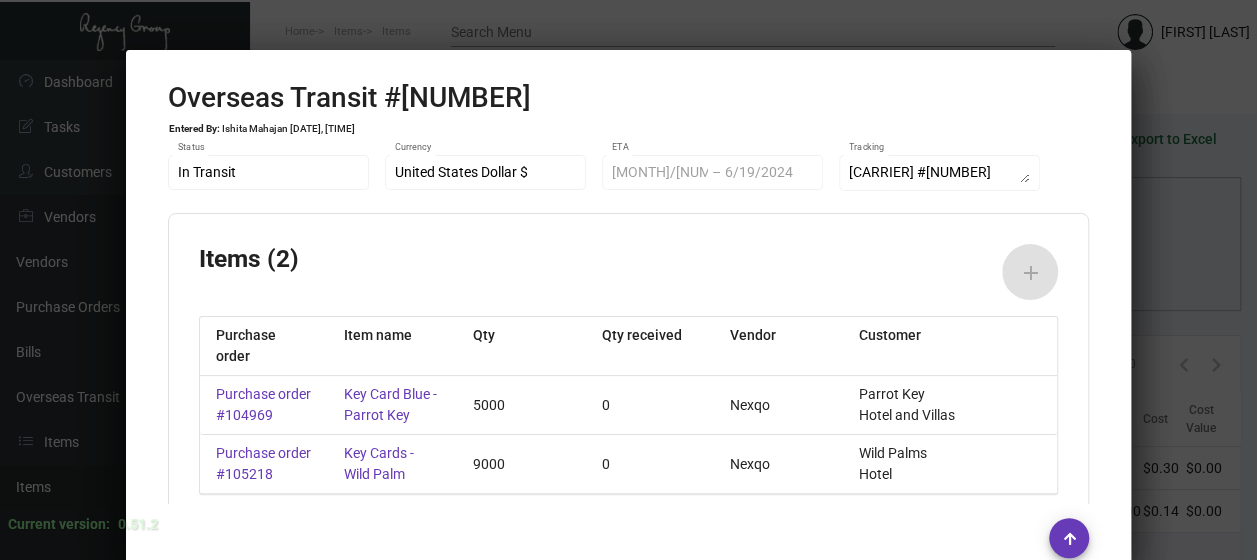 click at bounding box center (628, 280) 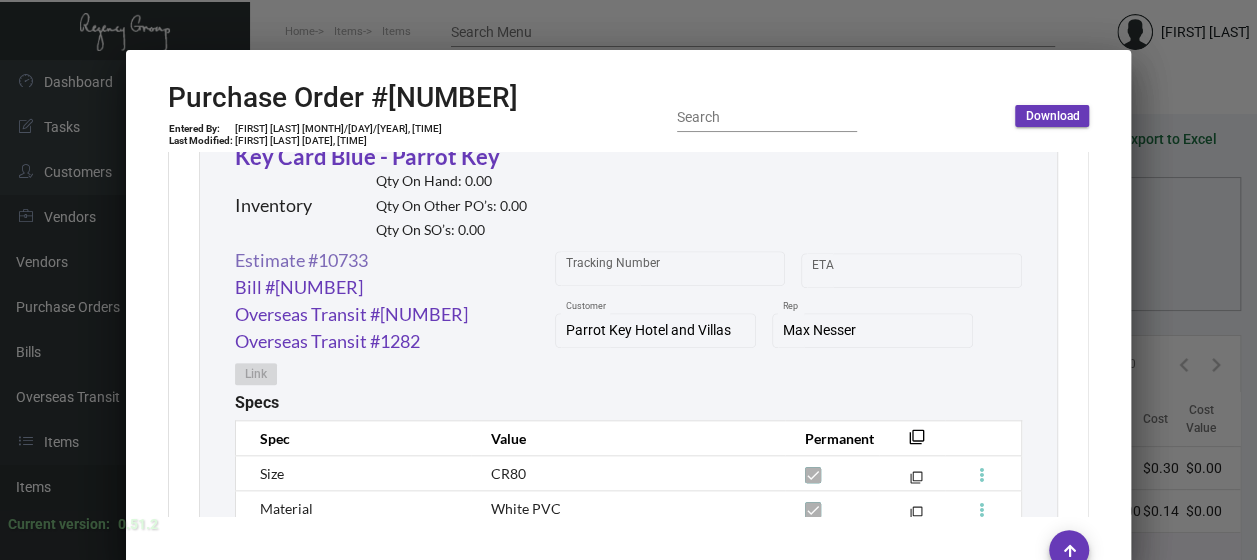click on "Estimate #10733" at bounding box center (301, 260) 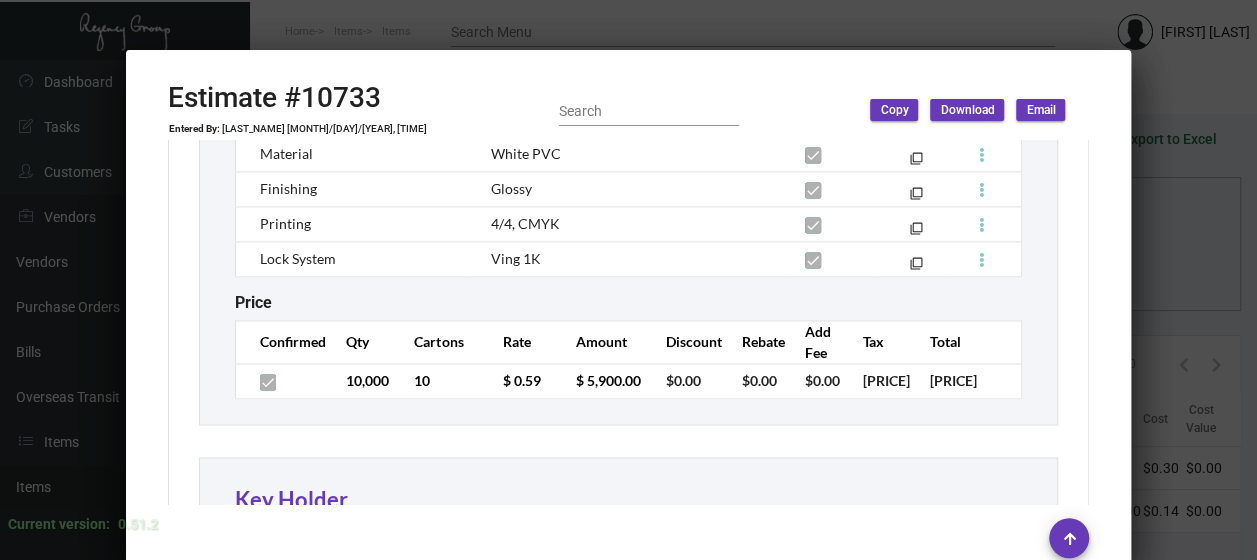 scroll, scrollTop: 1500, scrollLeft: 0, axis: vertical 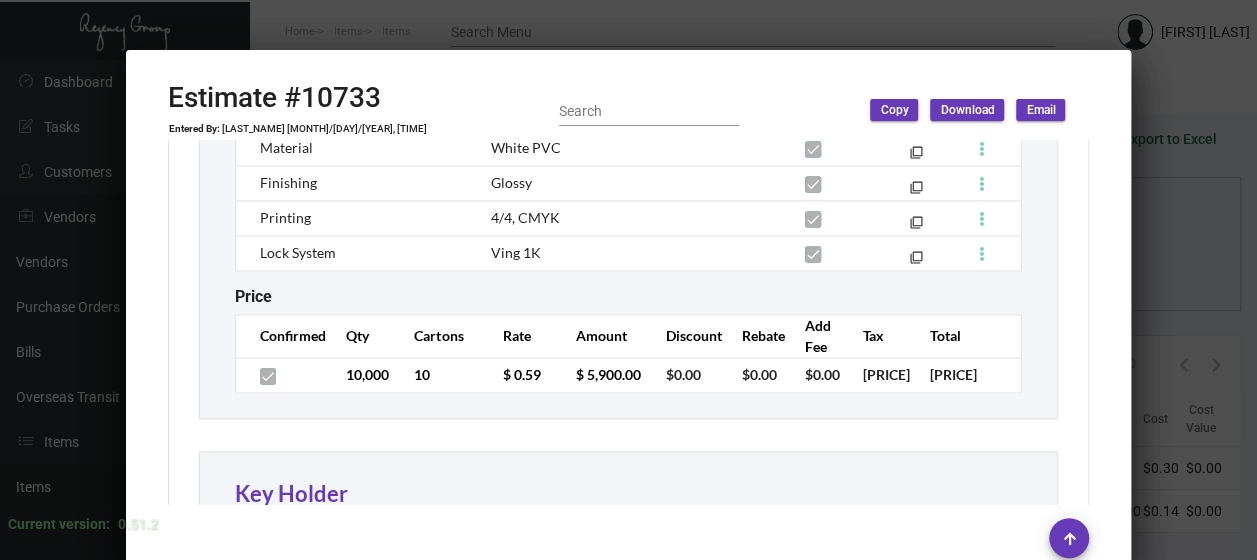 click at bounding box center (628, 280) 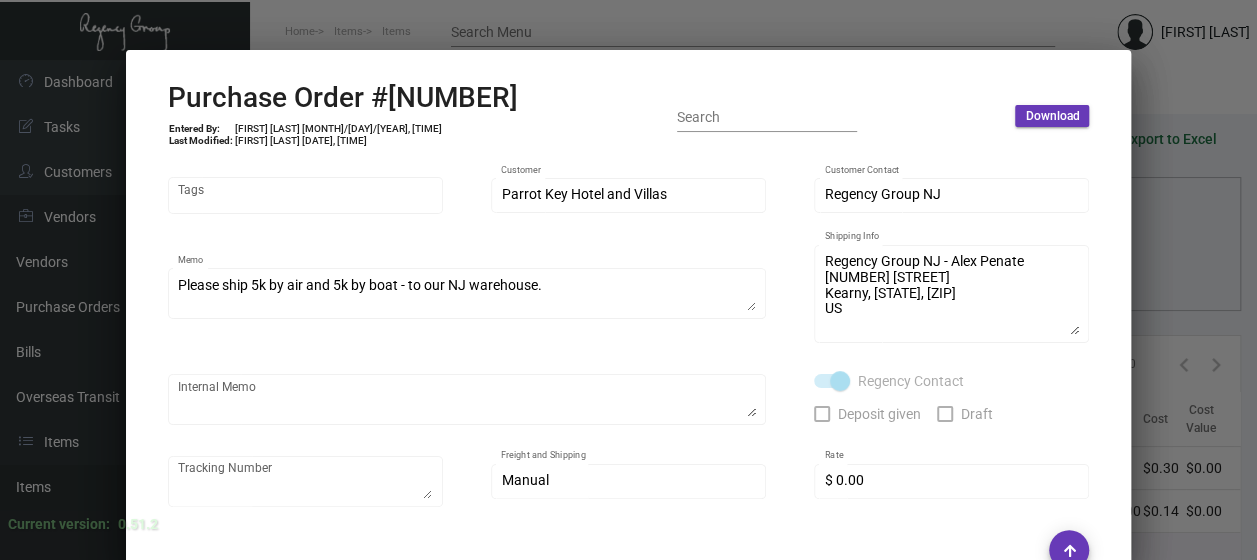 scroll, scrollTop: 0, scrollLeft: 0, axis: both 